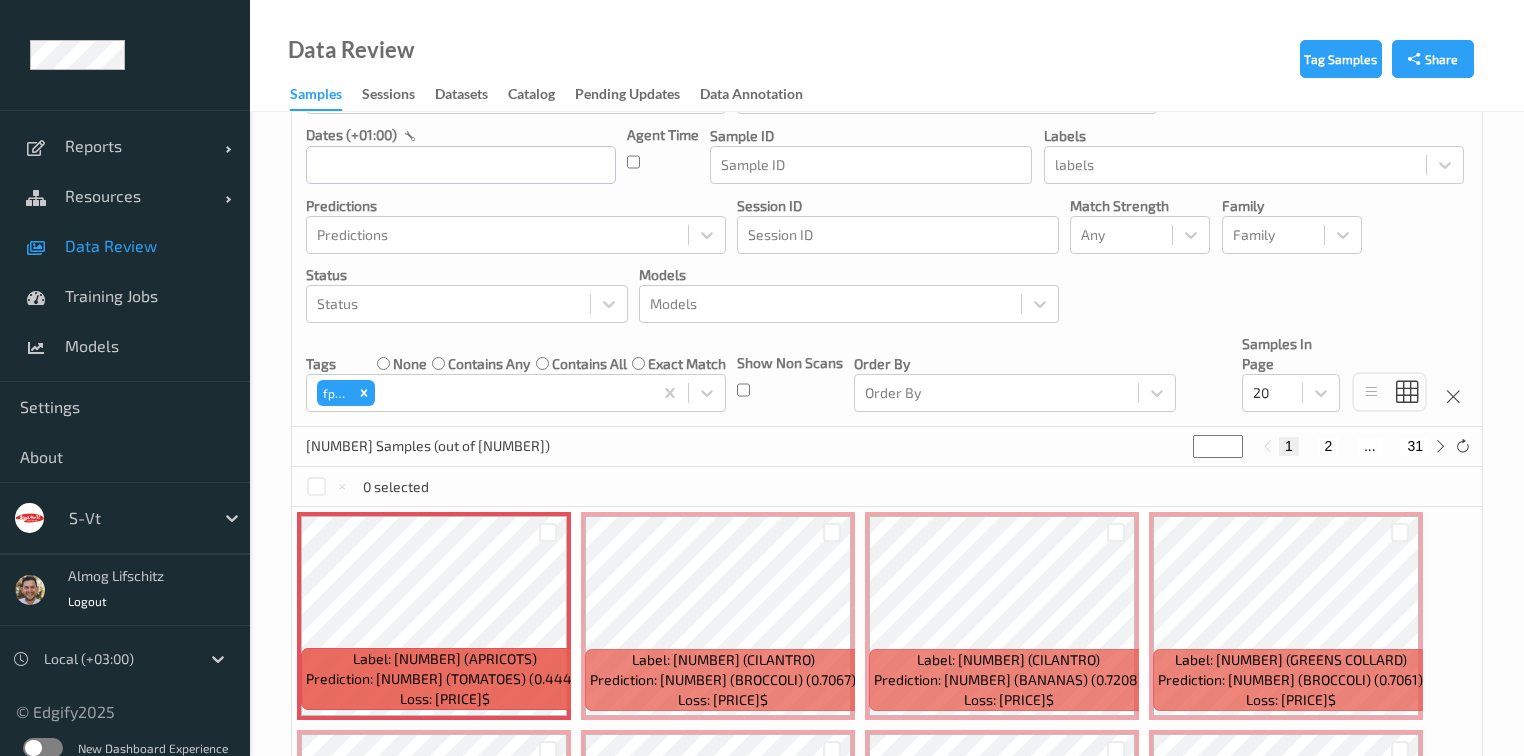 scroll, scrollTop: 0, scrollLeft: 0, axis: both 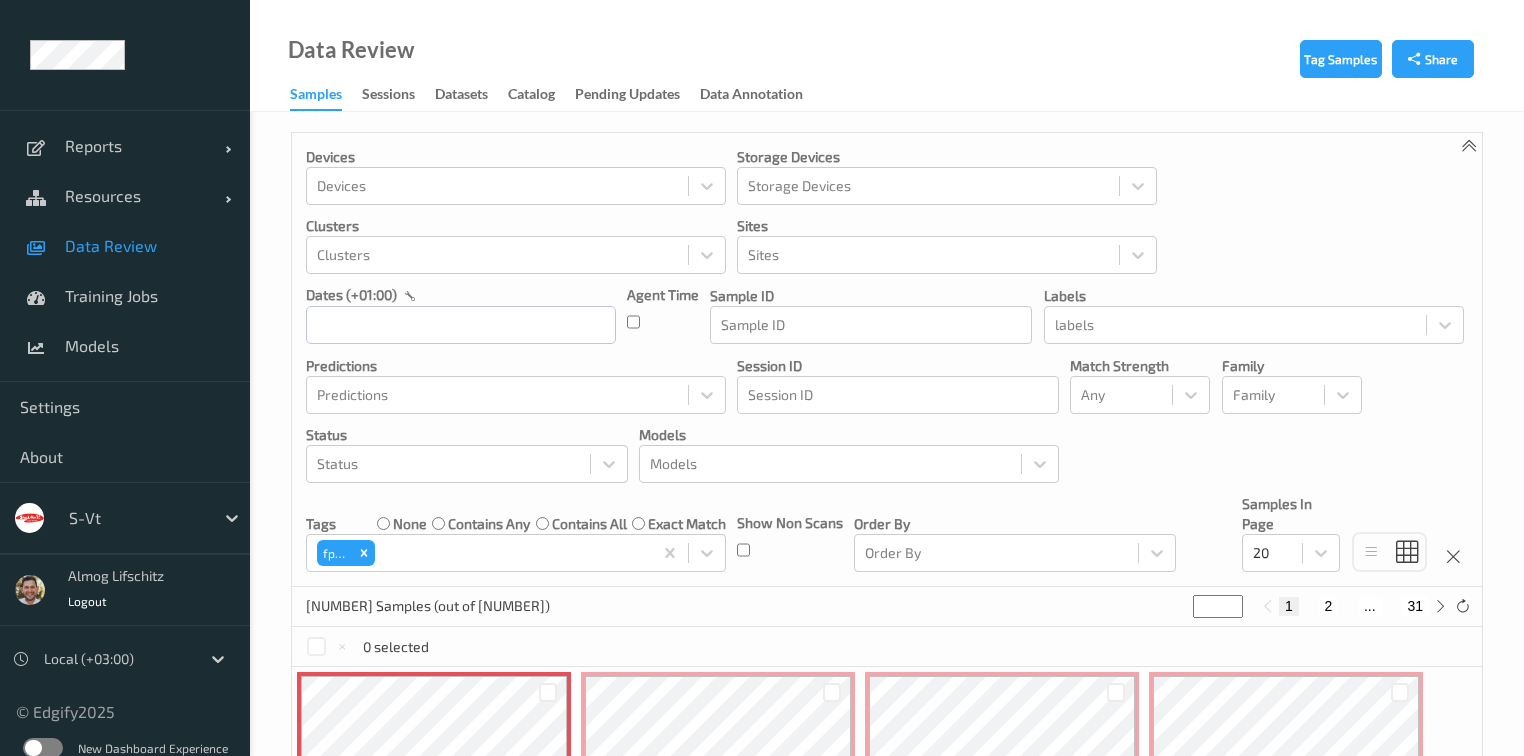 click at bounding box center [43, 748] 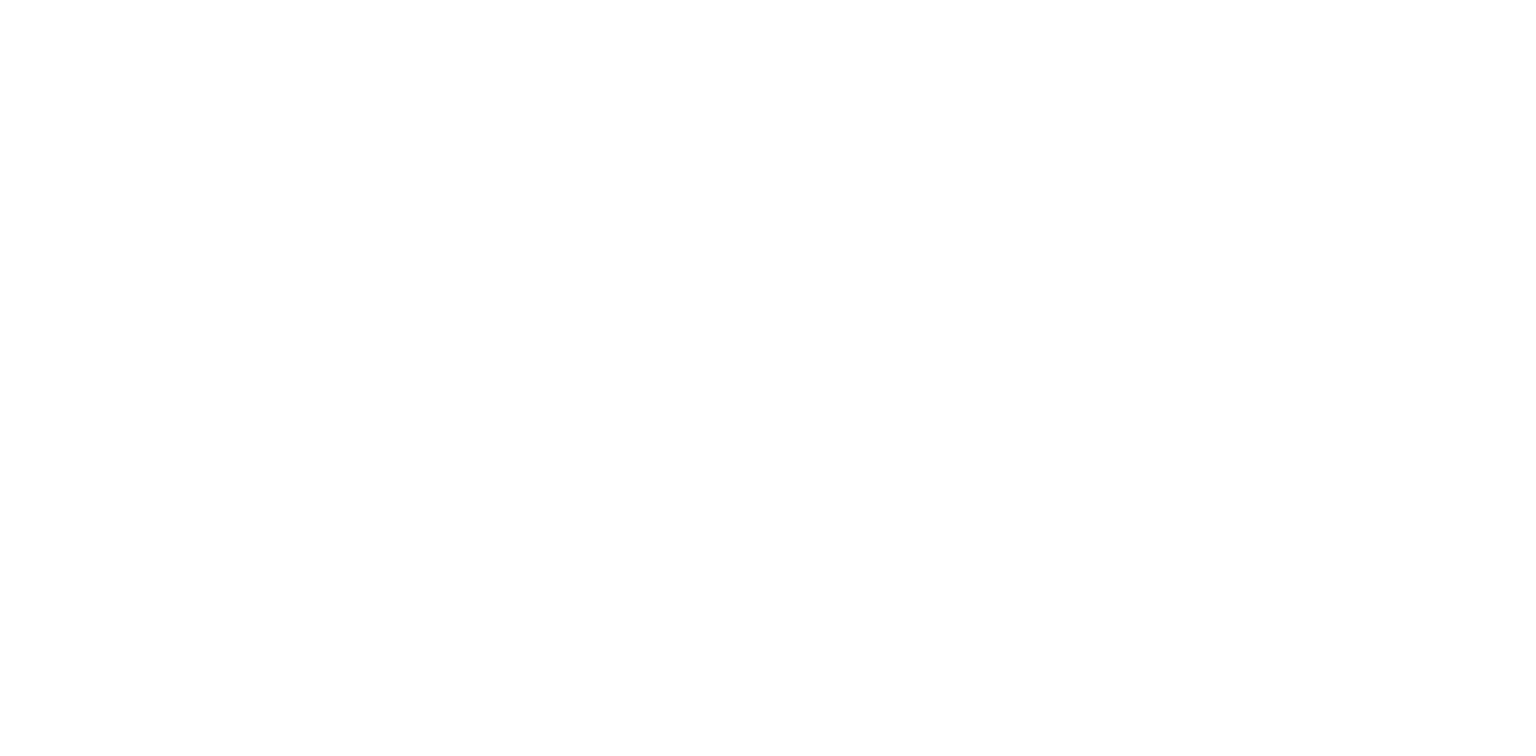 scroll, scrollTop: 0, scrollLeft: 0, axis: both 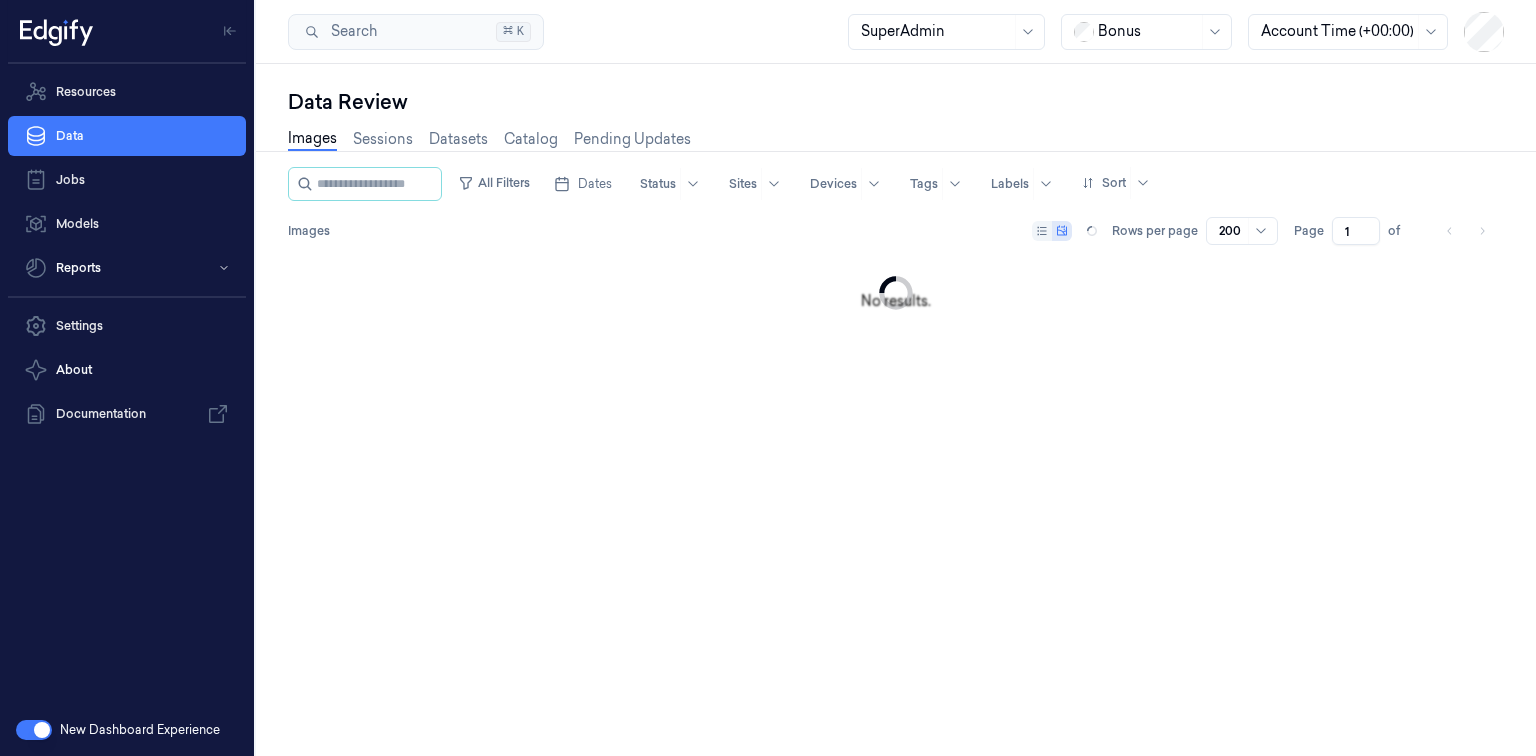 click at bounding box center (1148, 31) 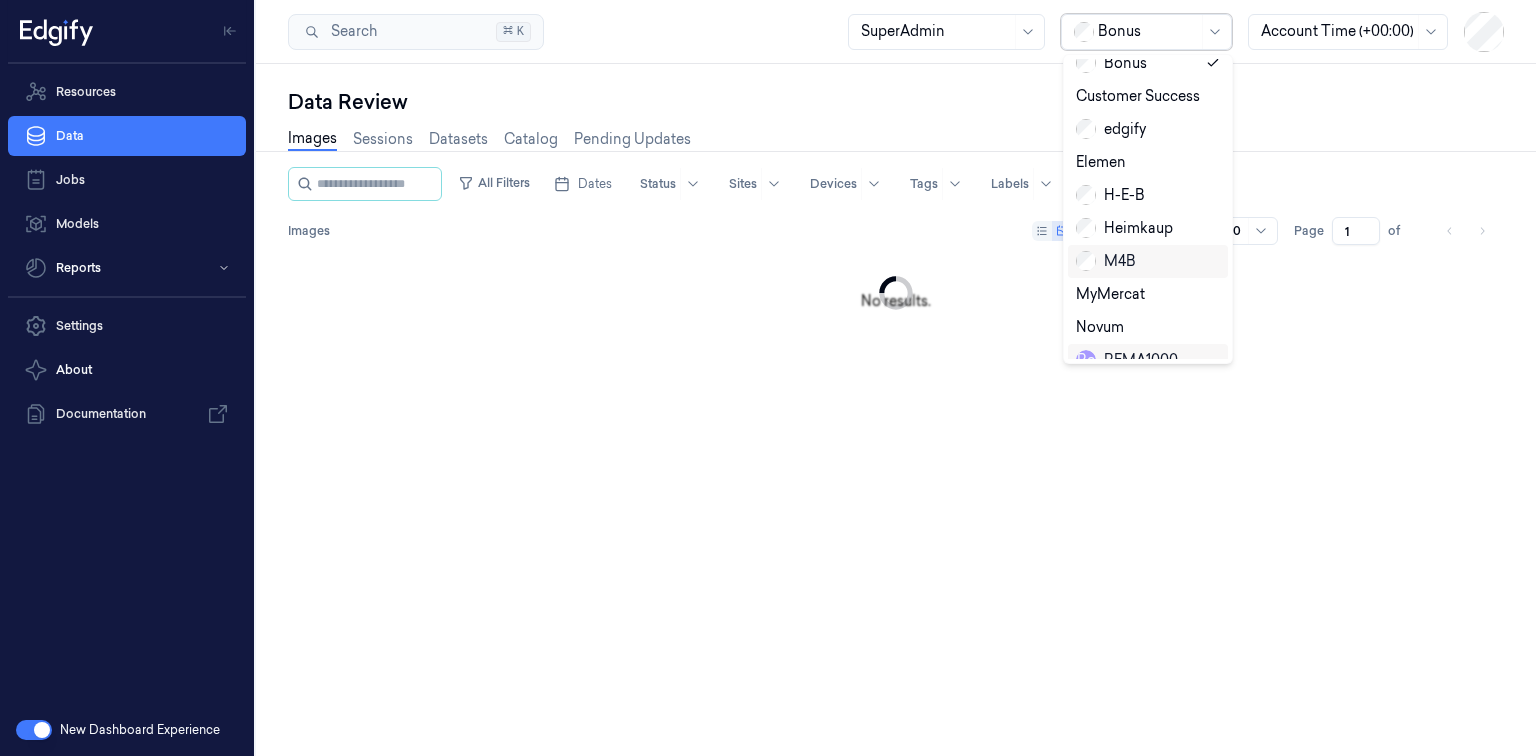 scroll, scrollTop: 335, scrollLeft: 0, axis: vertical 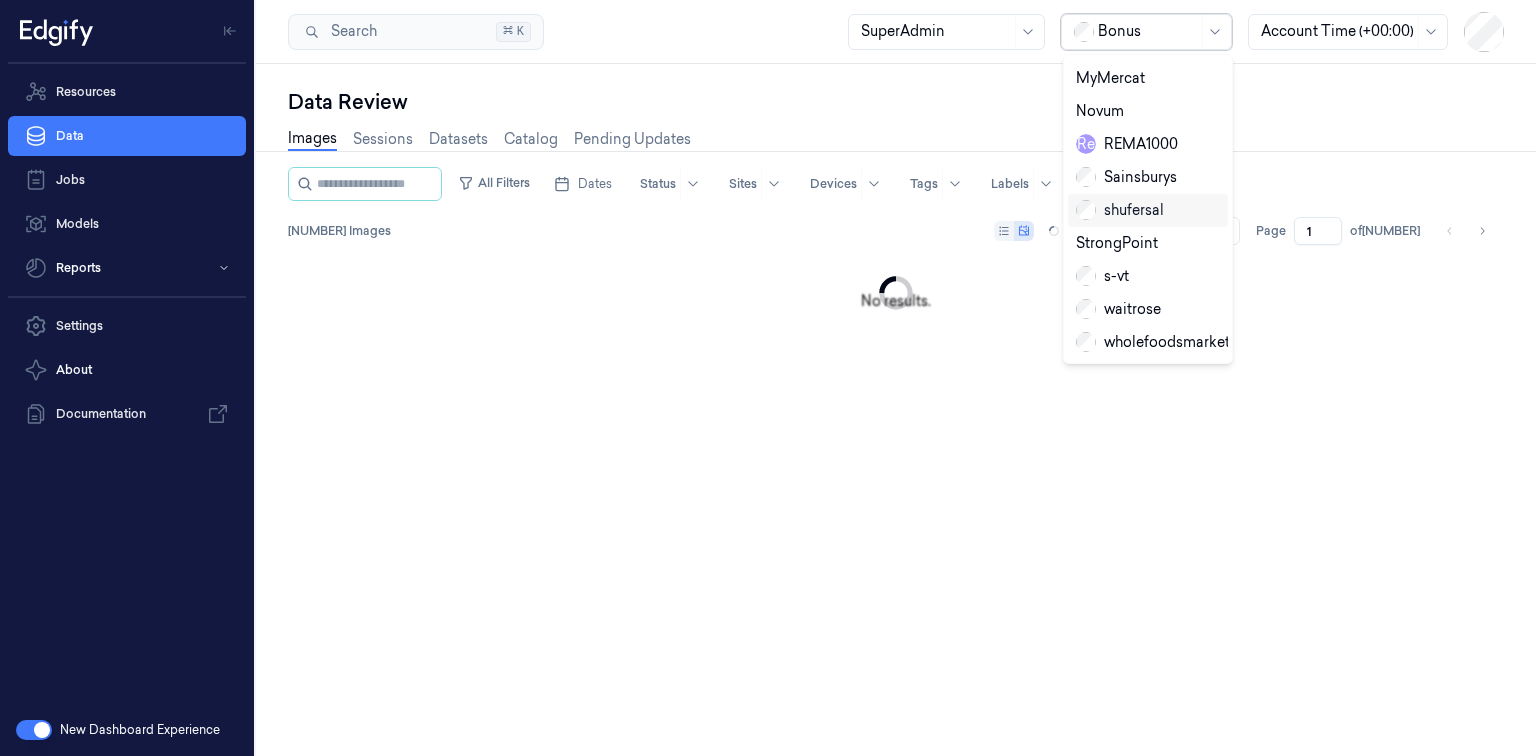 click on "shufersal" at bounding box center (1120, 210) 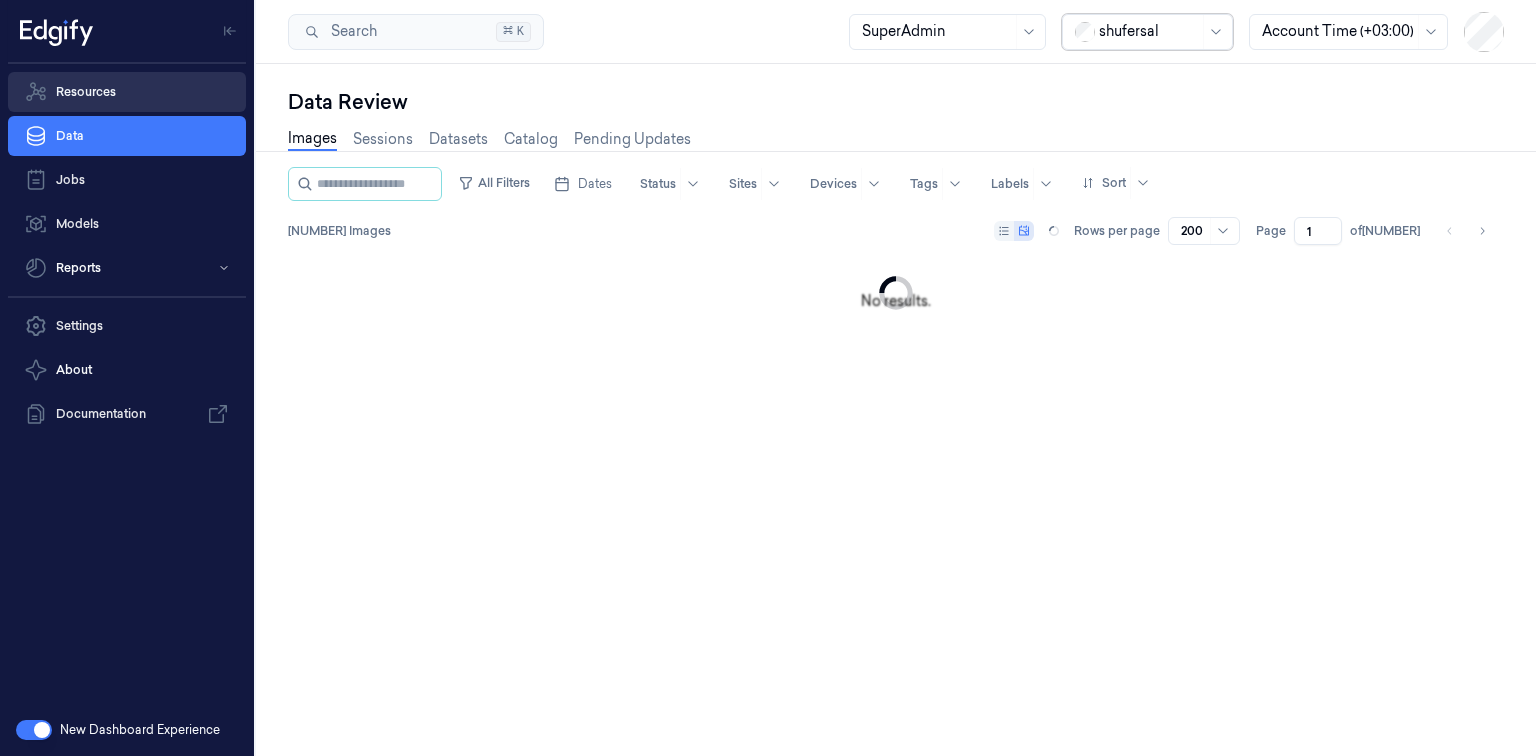 click on "Resources" at bounding box center (127, 92) 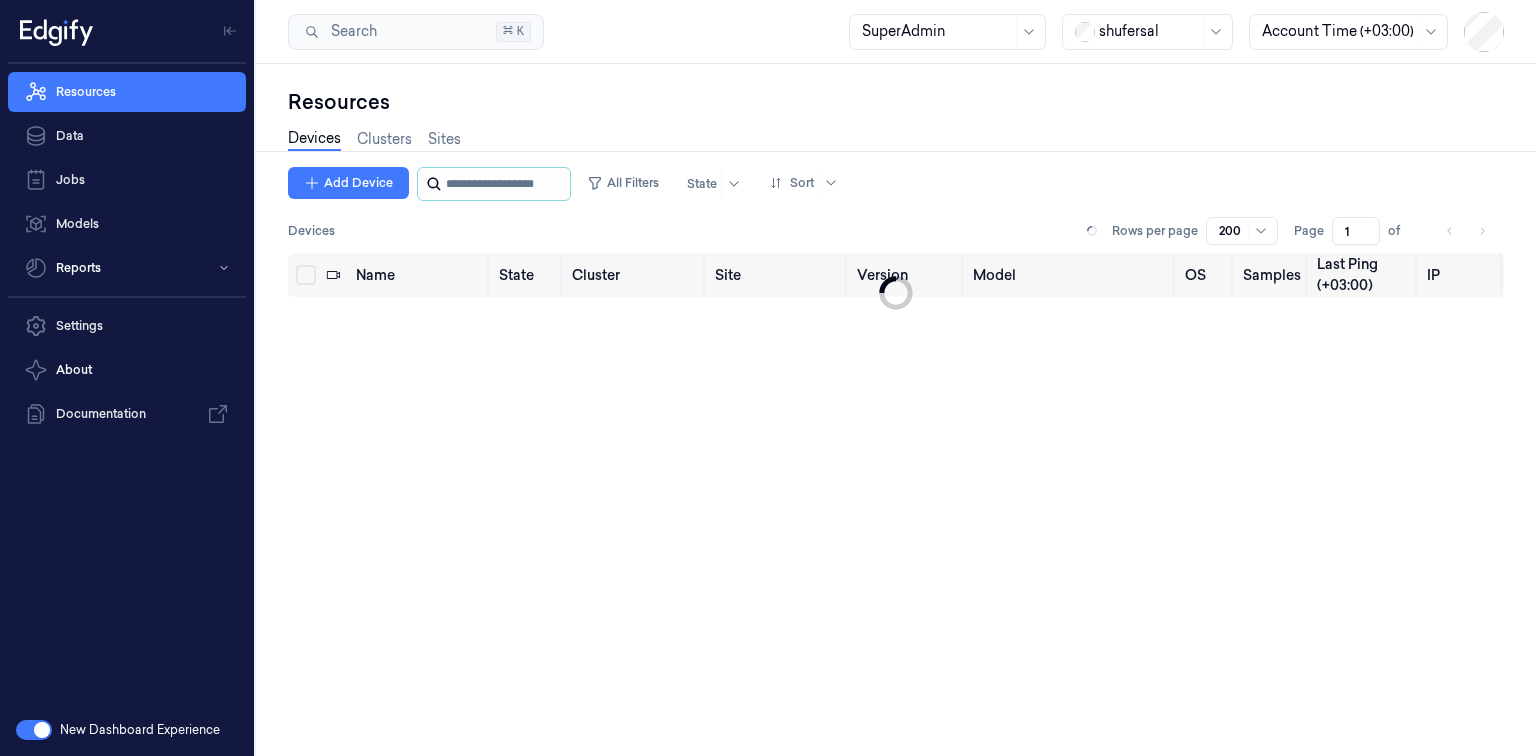 click at bounding box center (506, 184) 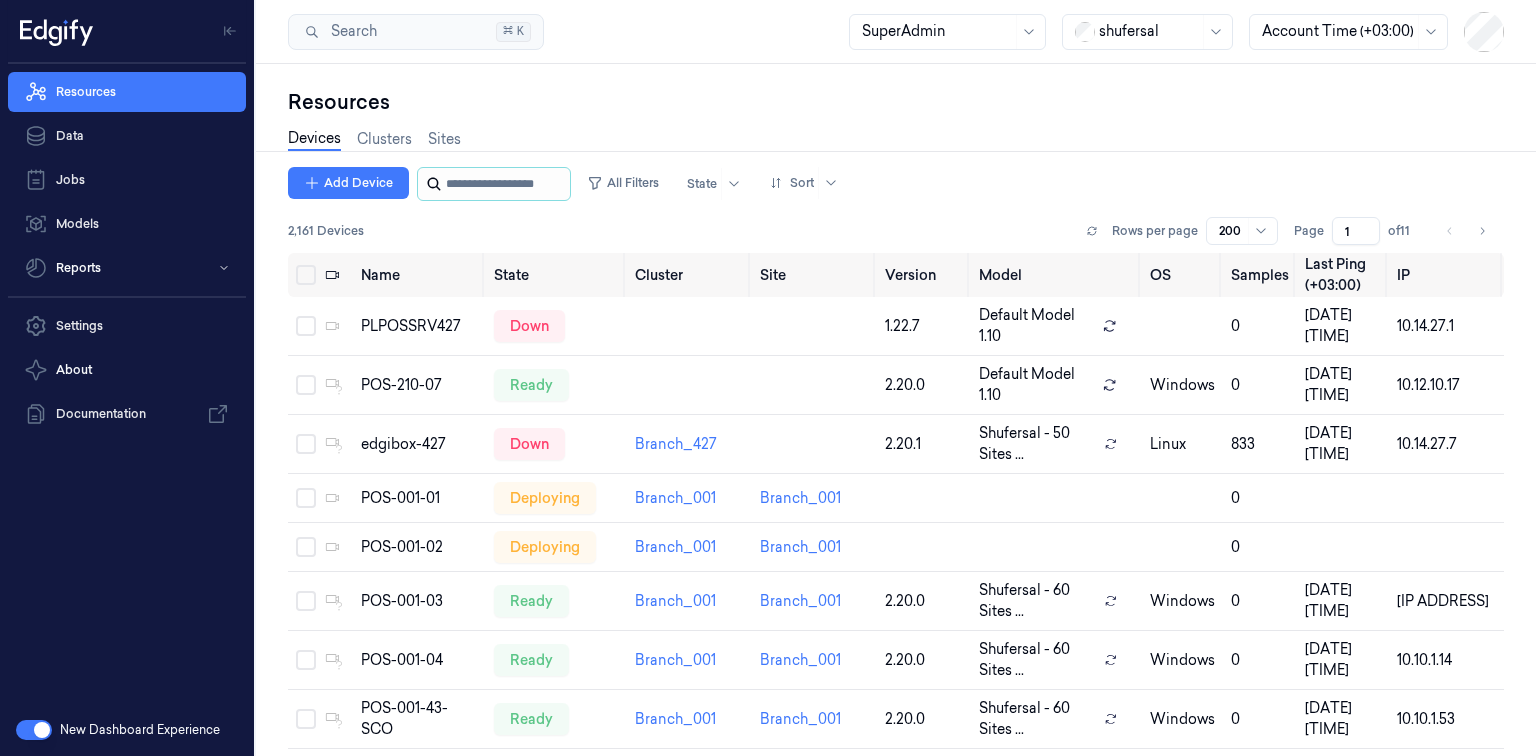 paste on "**********" 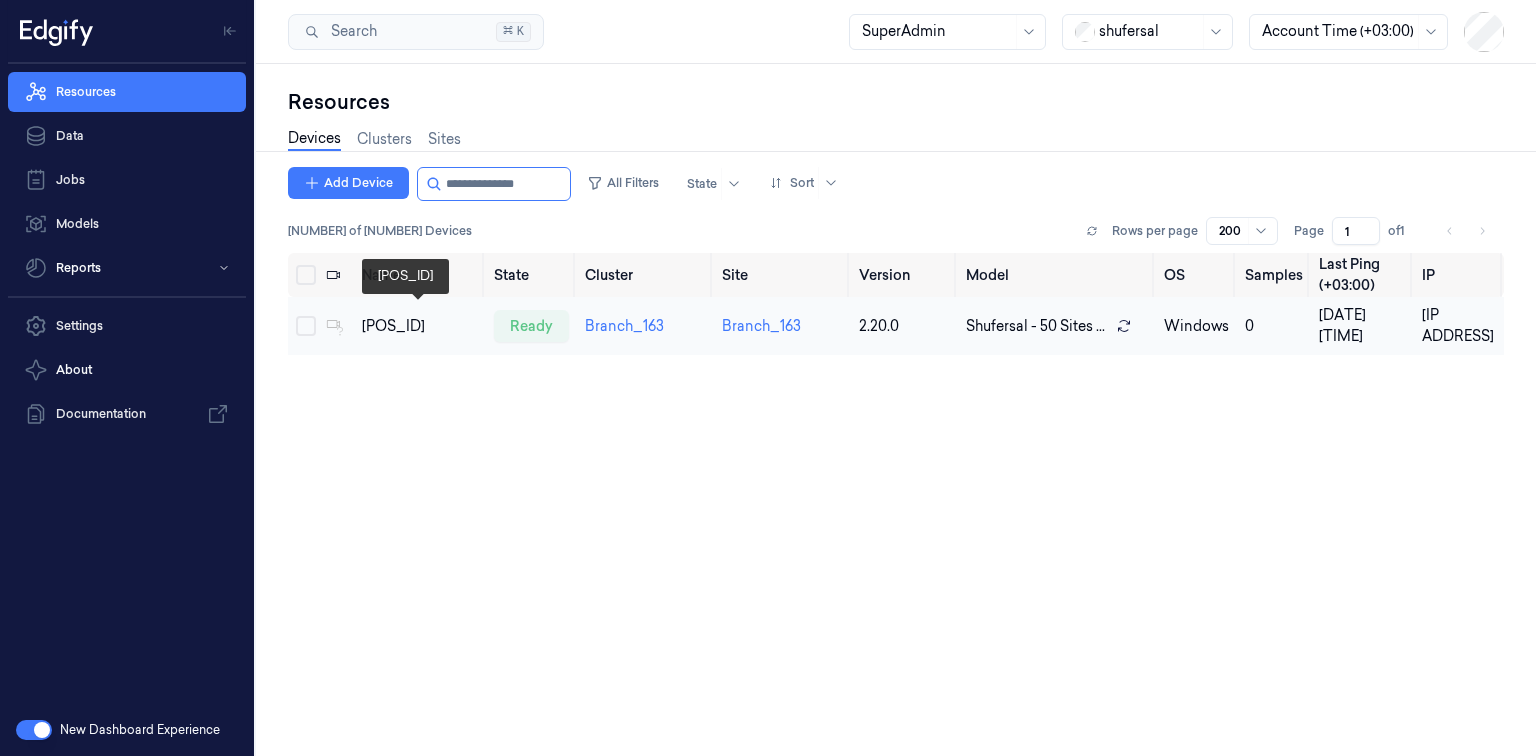 type on "**********" 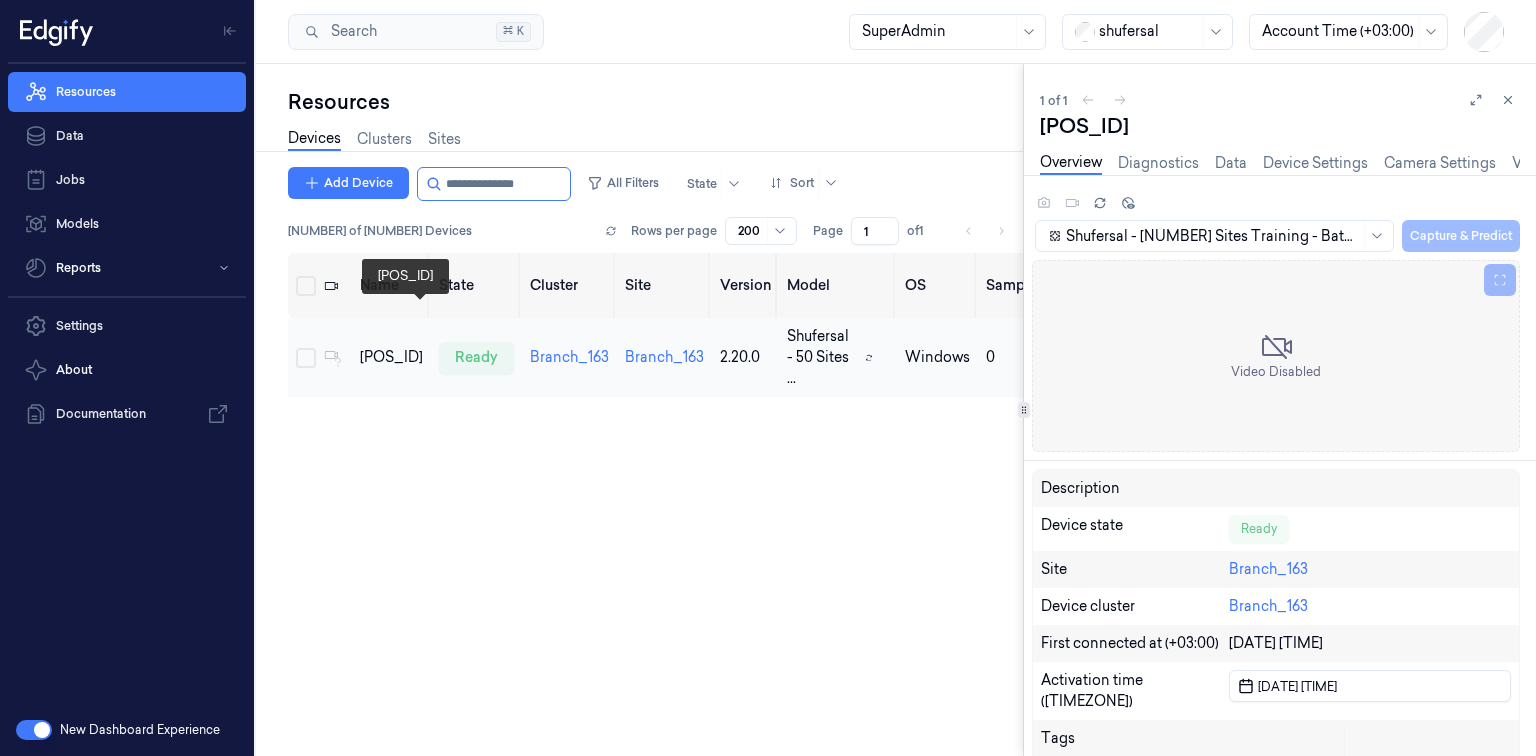 scroll, scrollTop: 0, scrollLeft: 0, axis: both 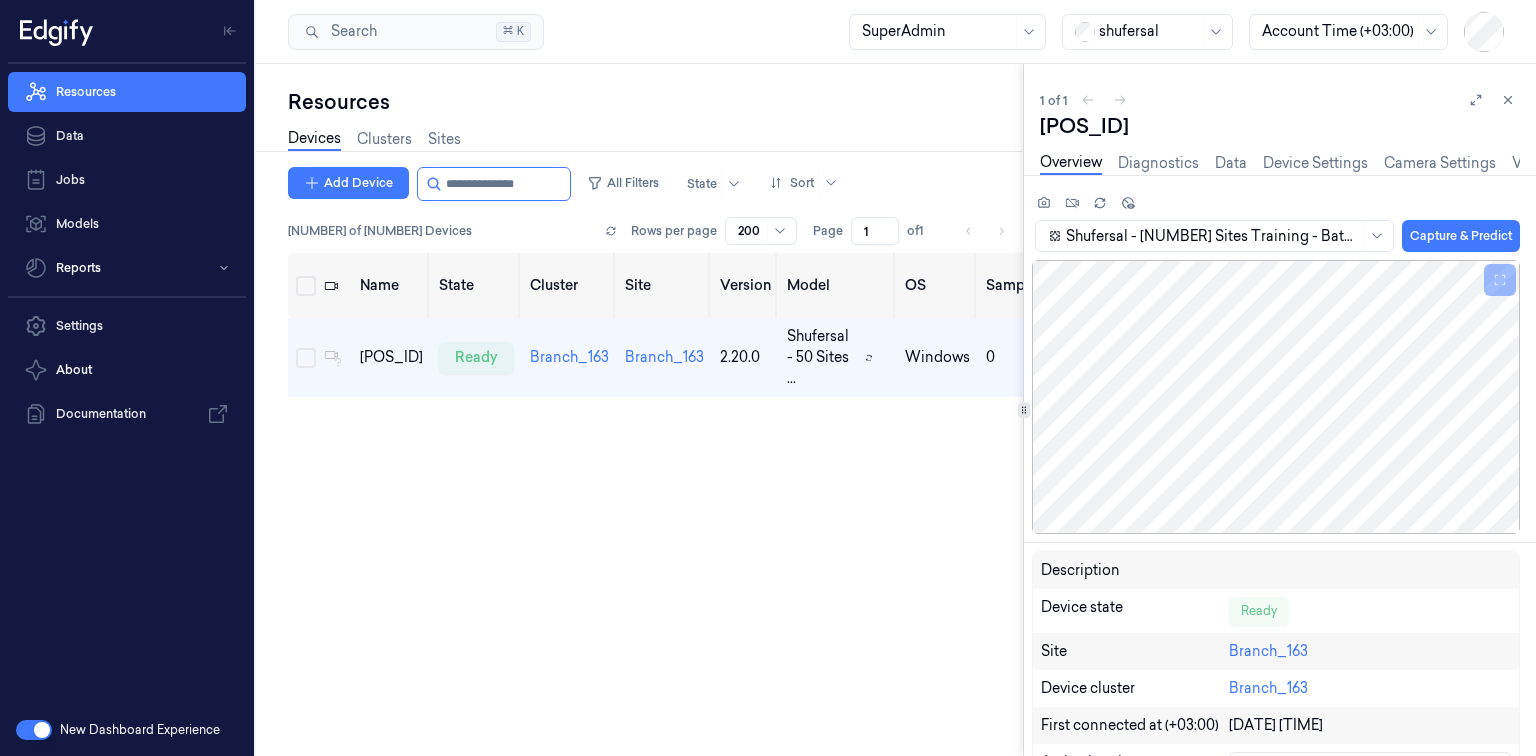 click at bounding box center (1149, 31) 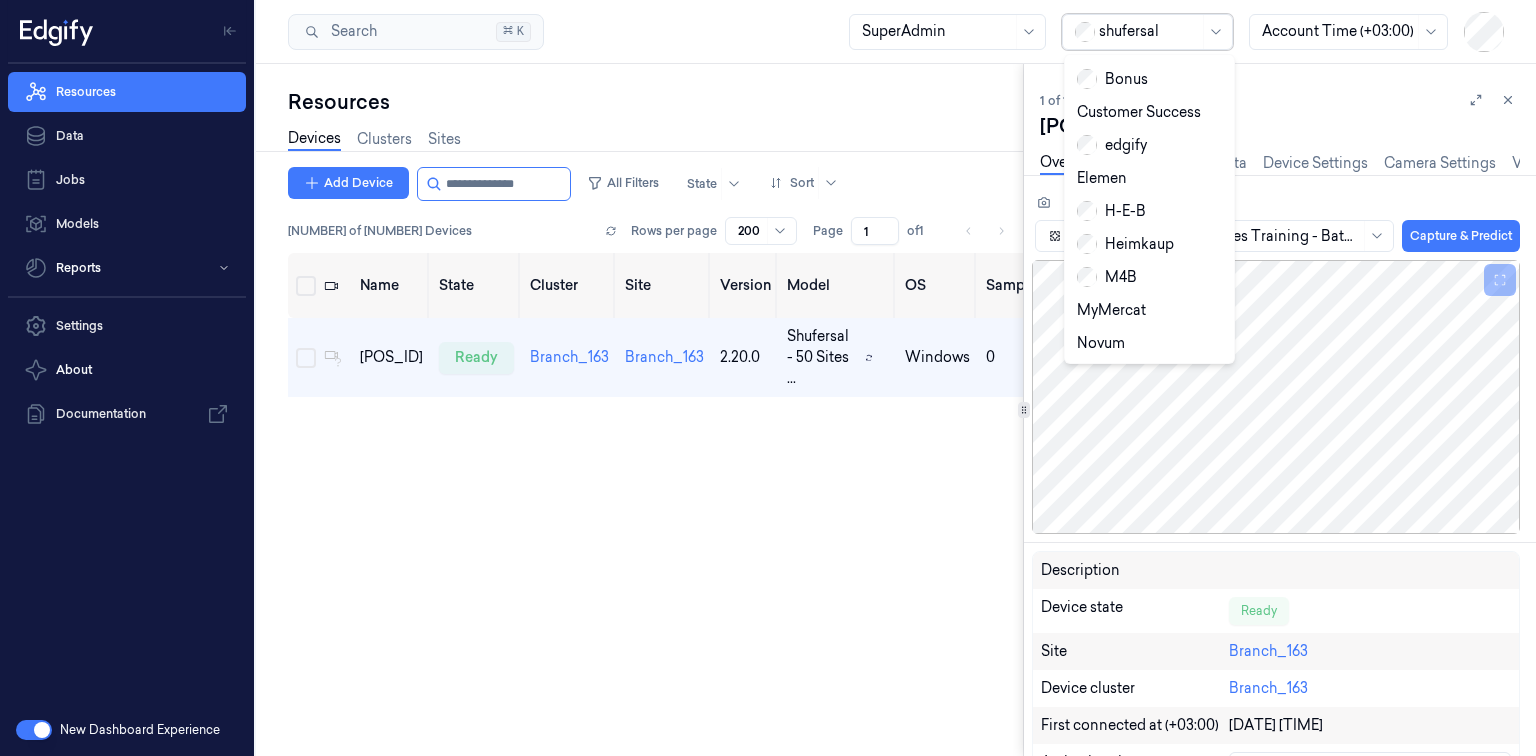 scroll, scrollTop: 335, scrollLeft: 0, axis: vertical 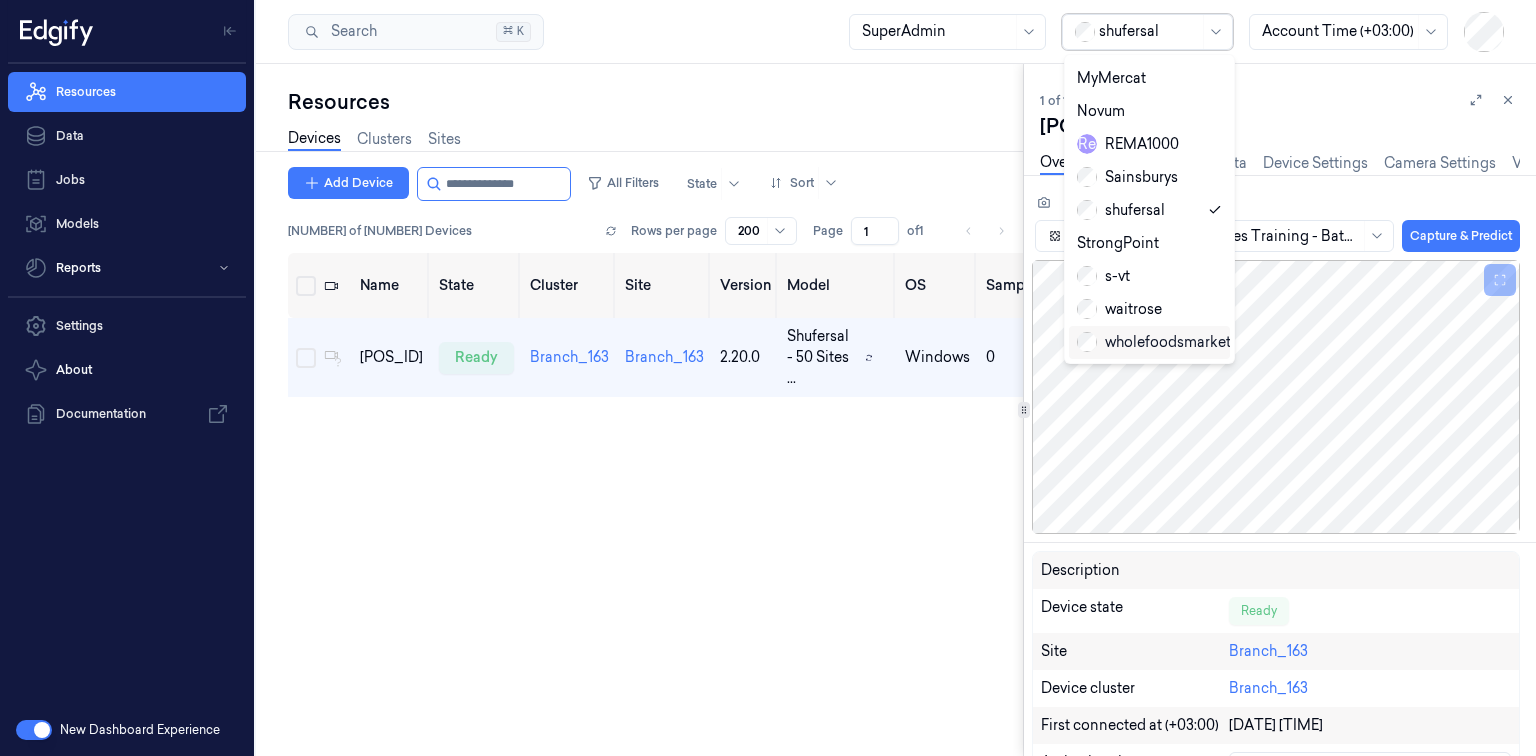 click on "wholefoodsmarket" at bounding box center [1154, 342] 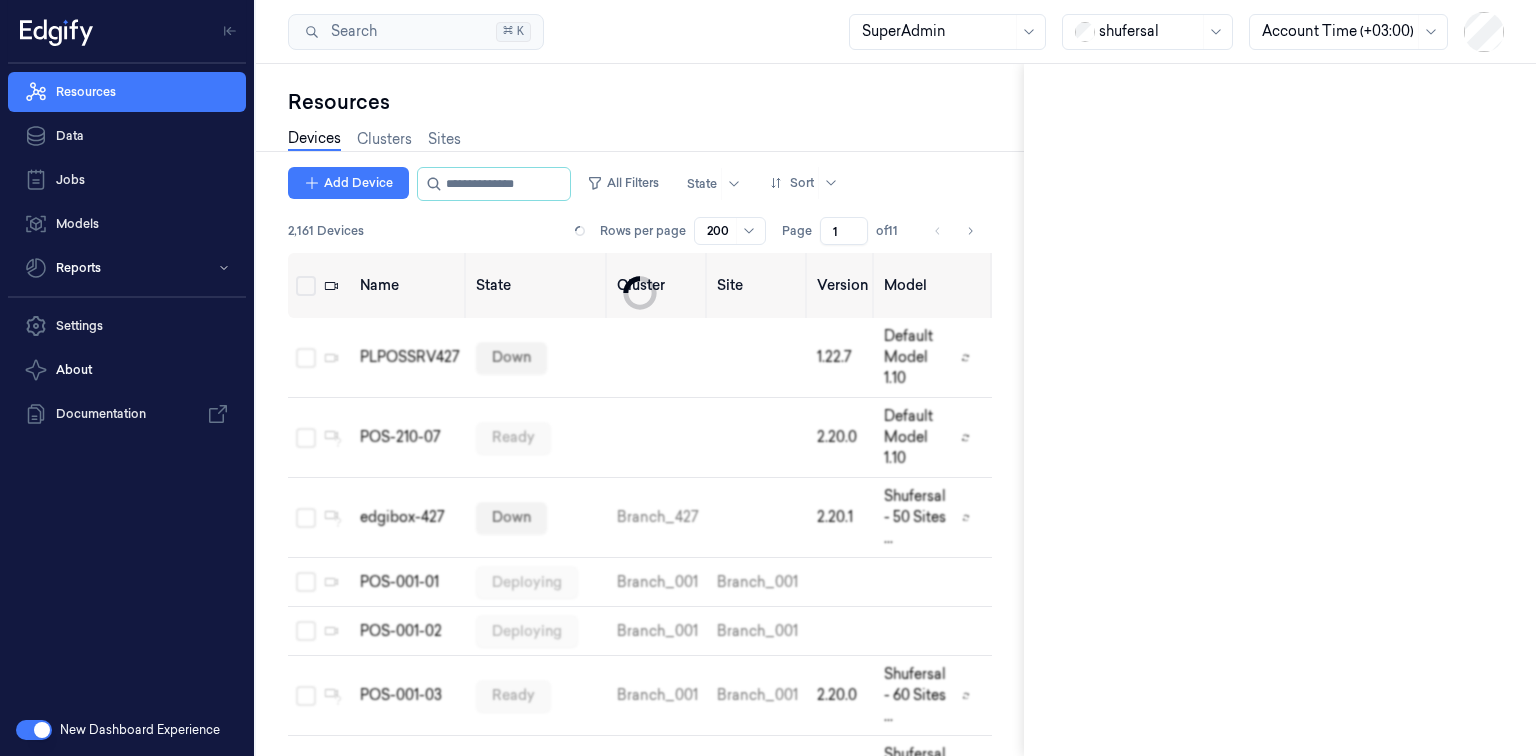type 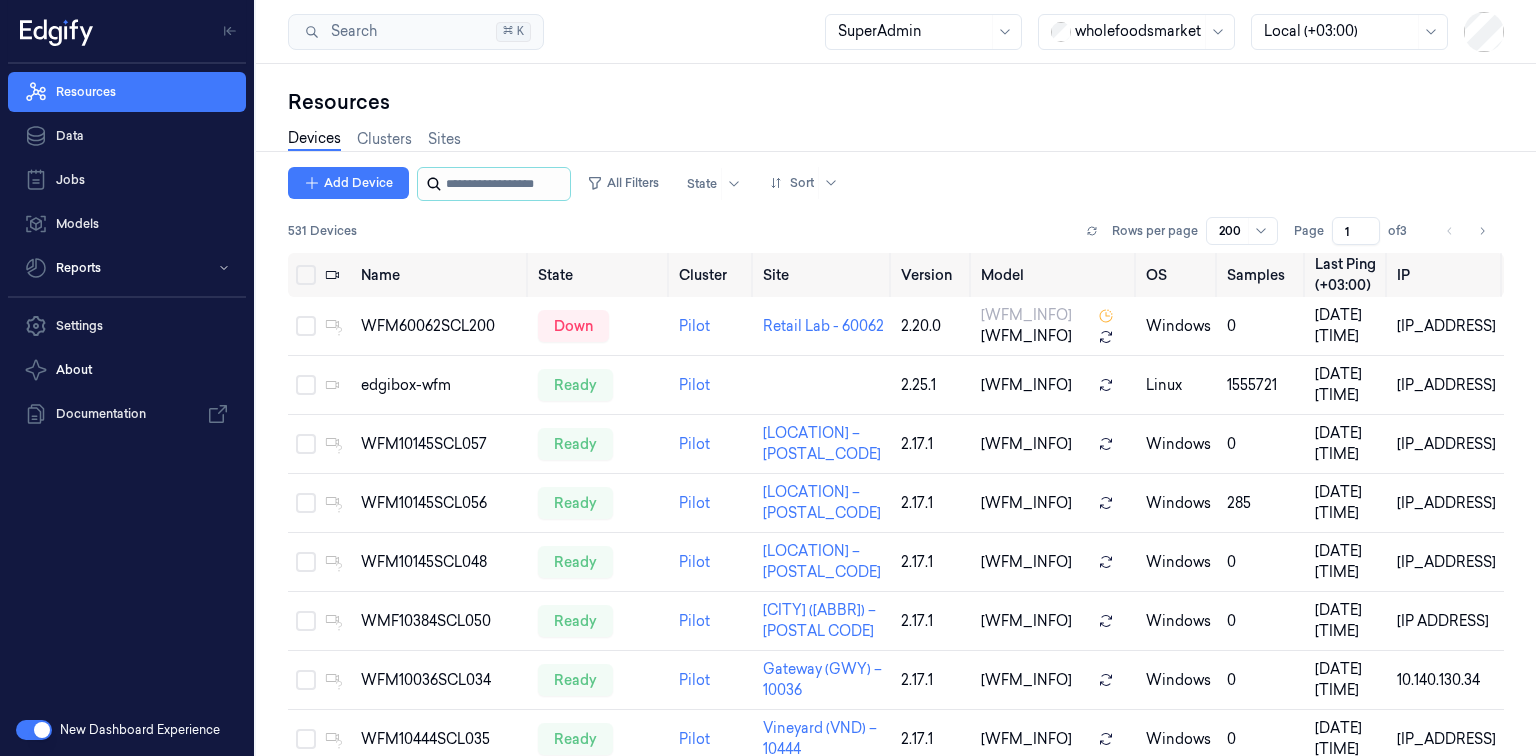 click at bounding box center [506, 184] 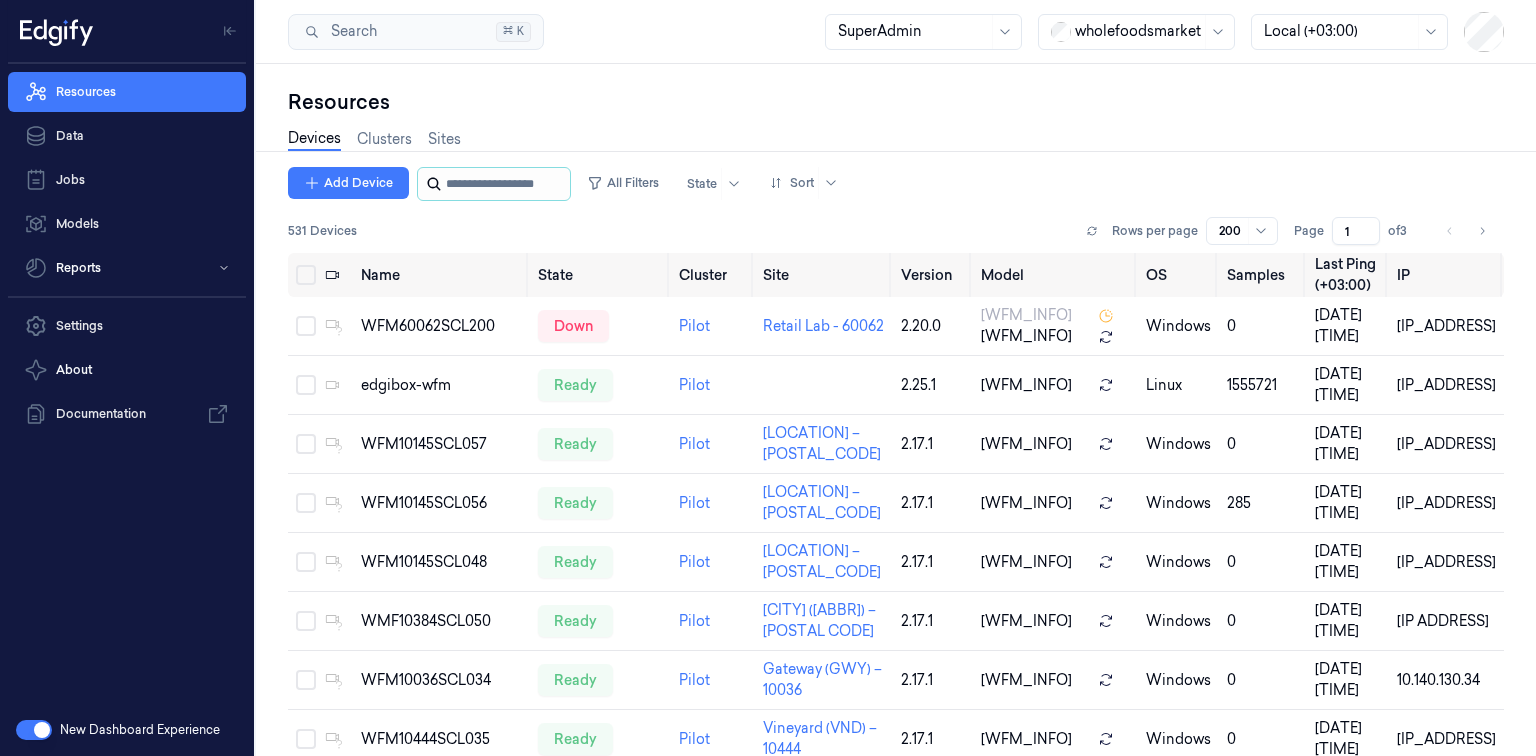 click at bounding box center [506, 184] 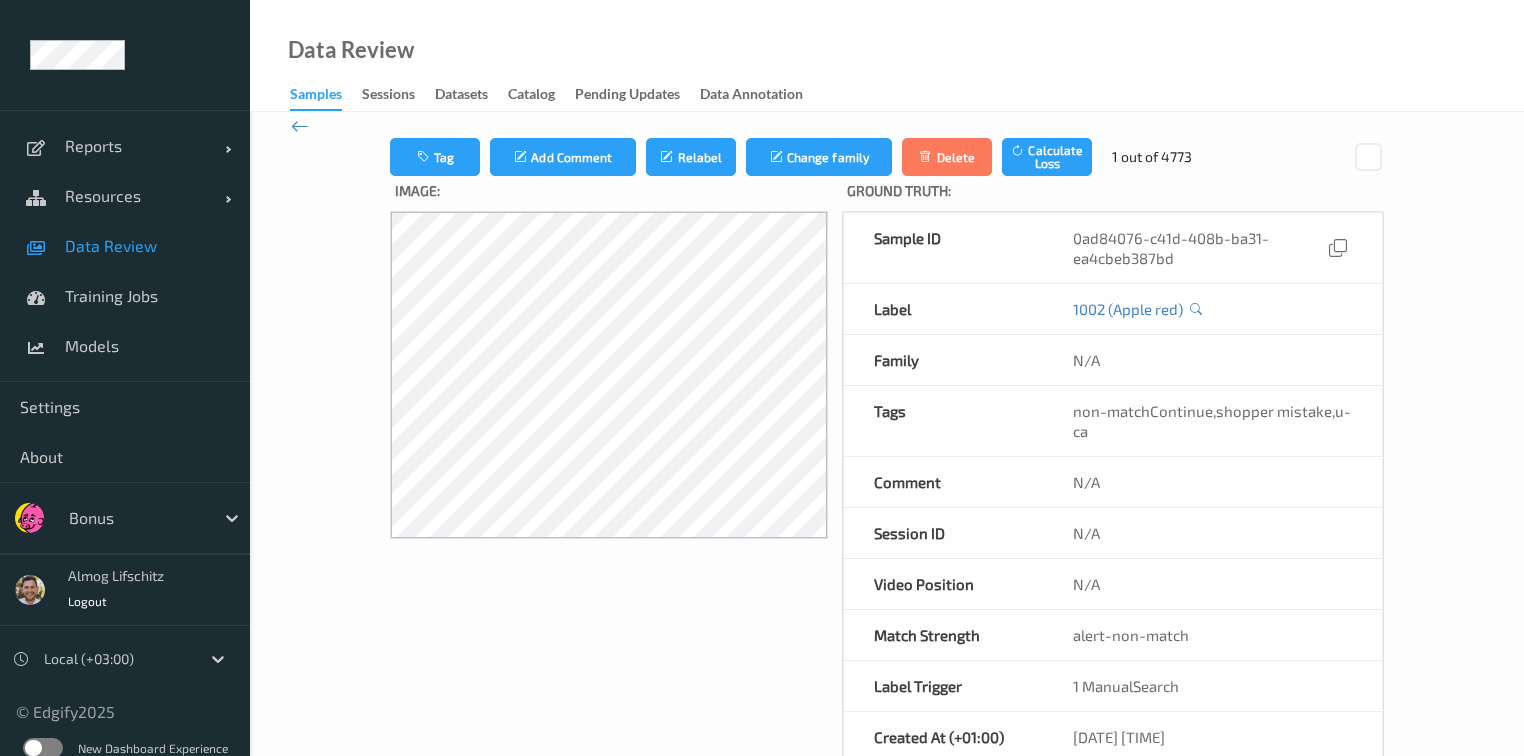 scroll, scrollTop: 16, scrollLeft: 0, axis: vertical 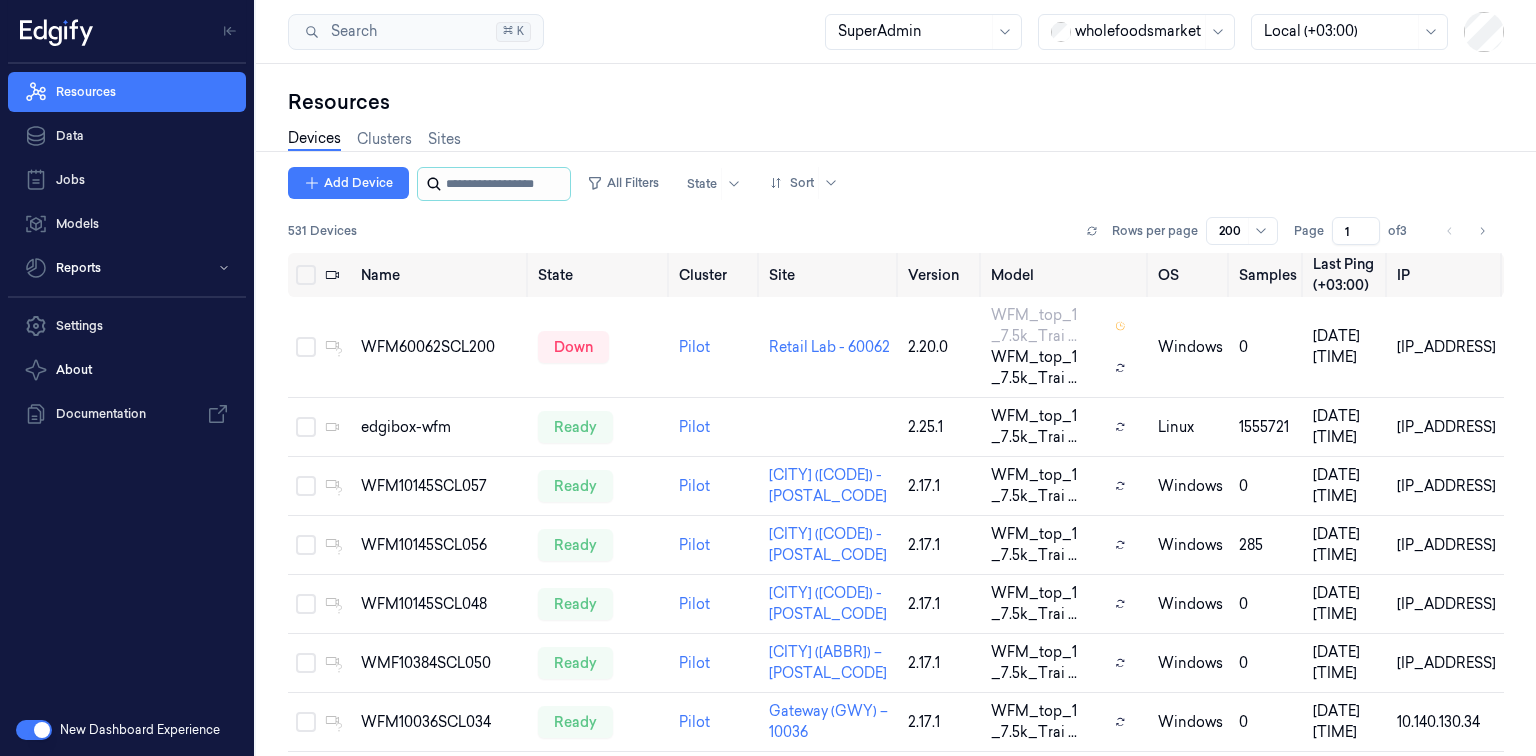 click at bounding box center (506, 184) 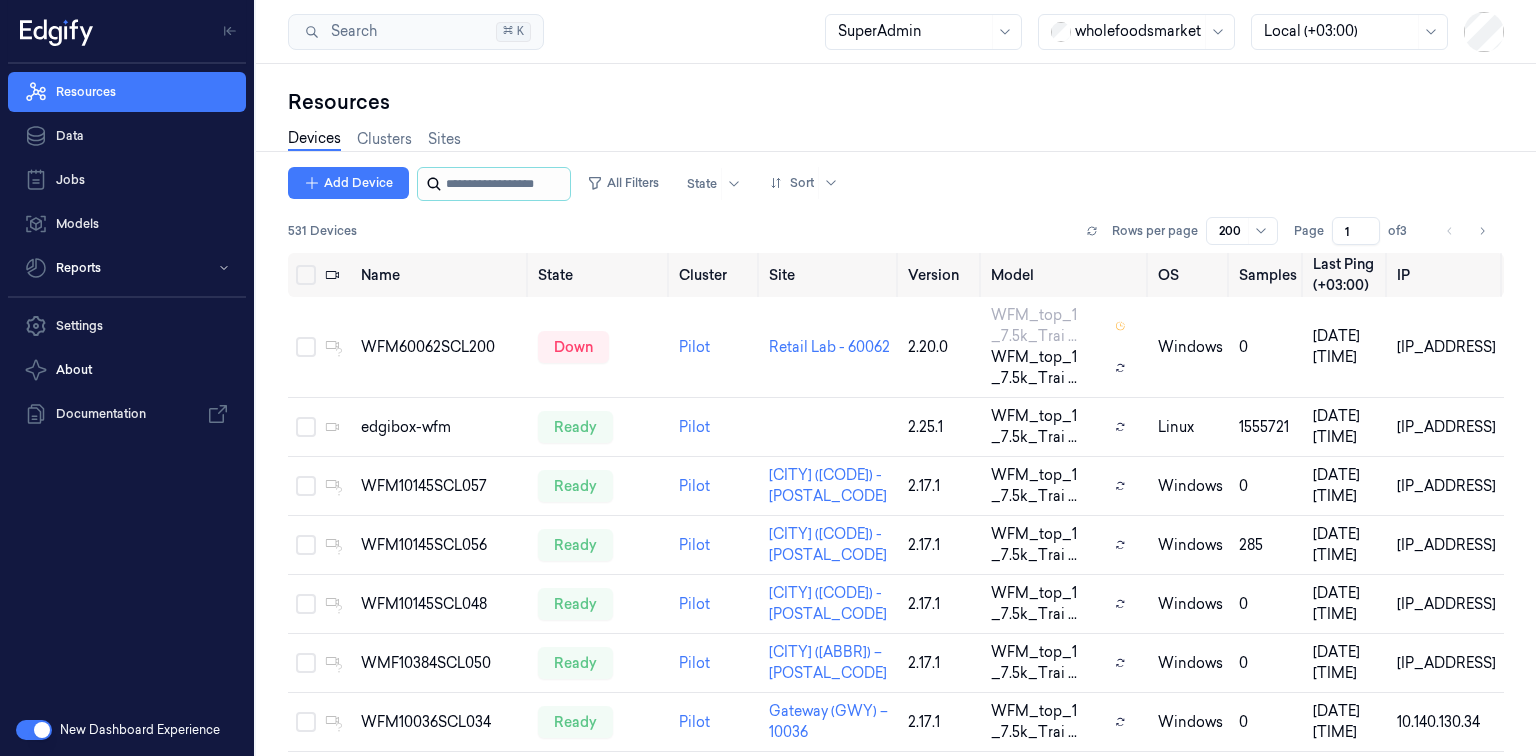 paste on "**********" 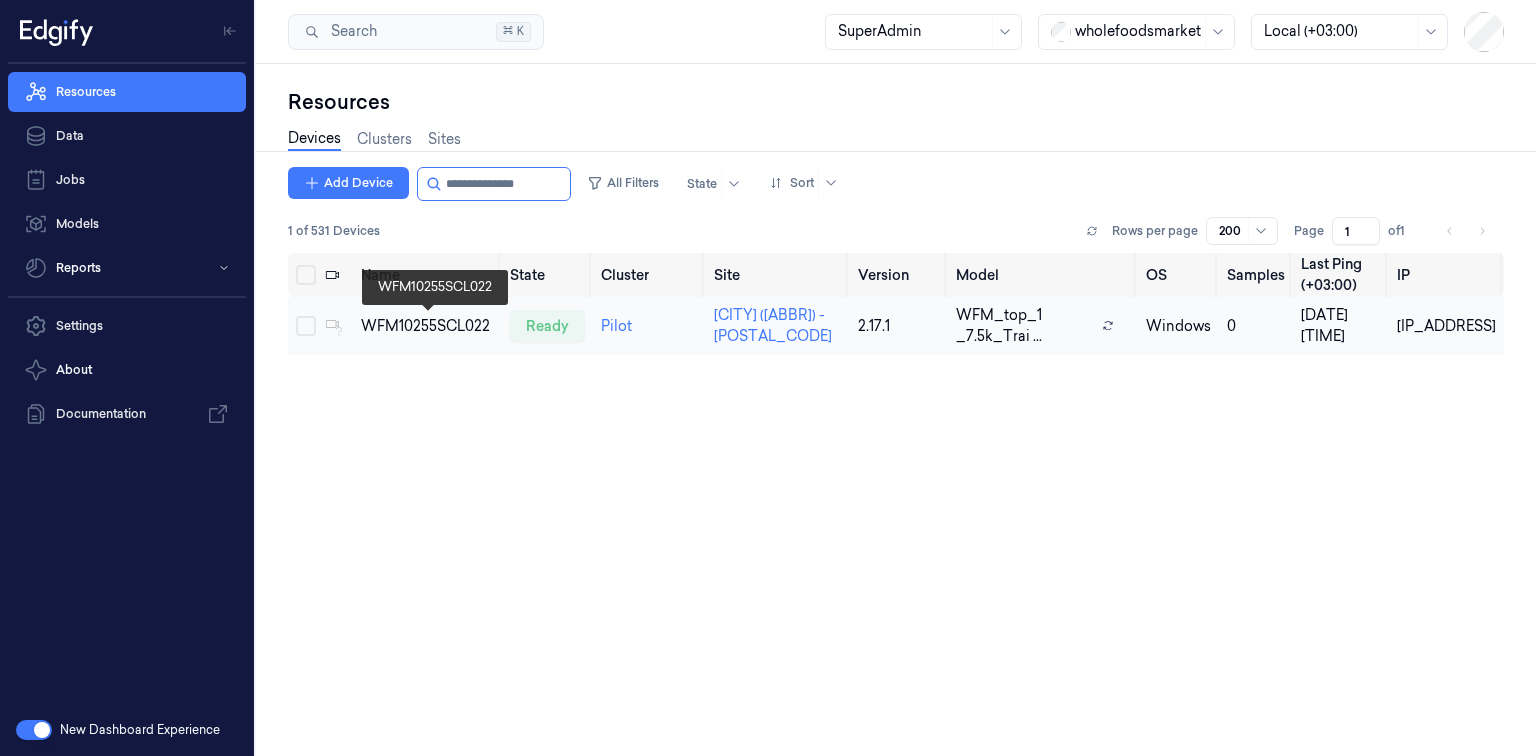 type on "**********" 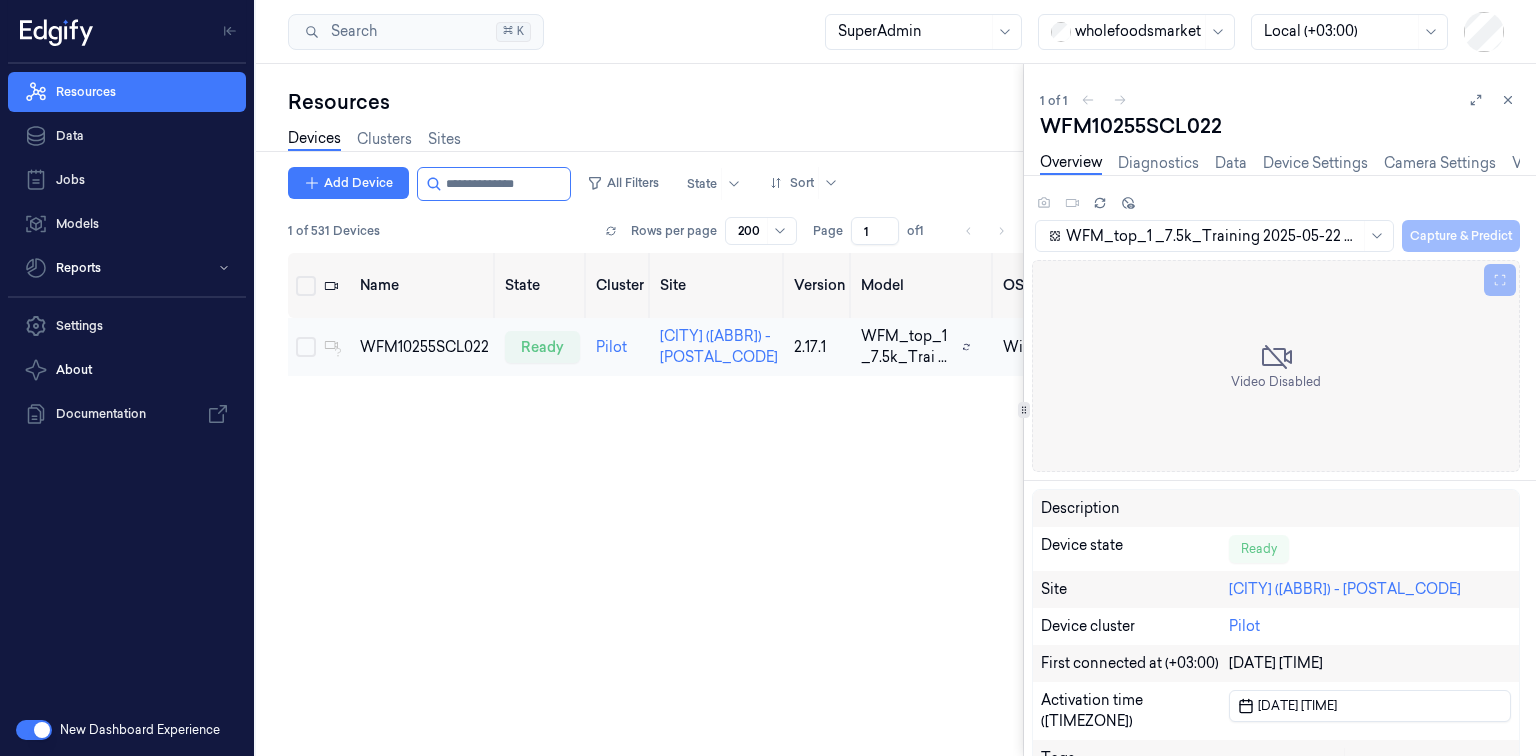 scroll, scrollTop: 0, scrollLeft: 0, axis: both 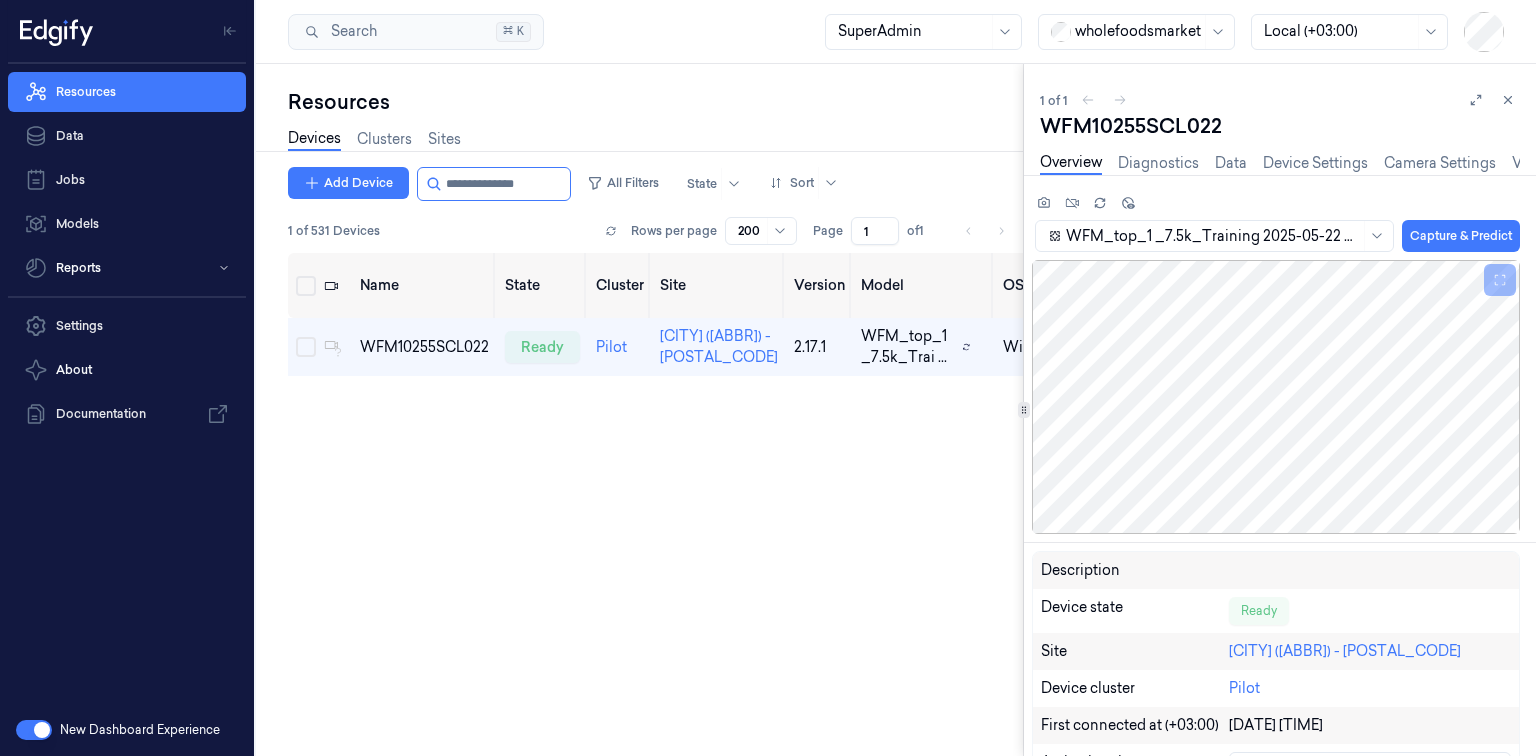 click at bounding box center [1138, 31] 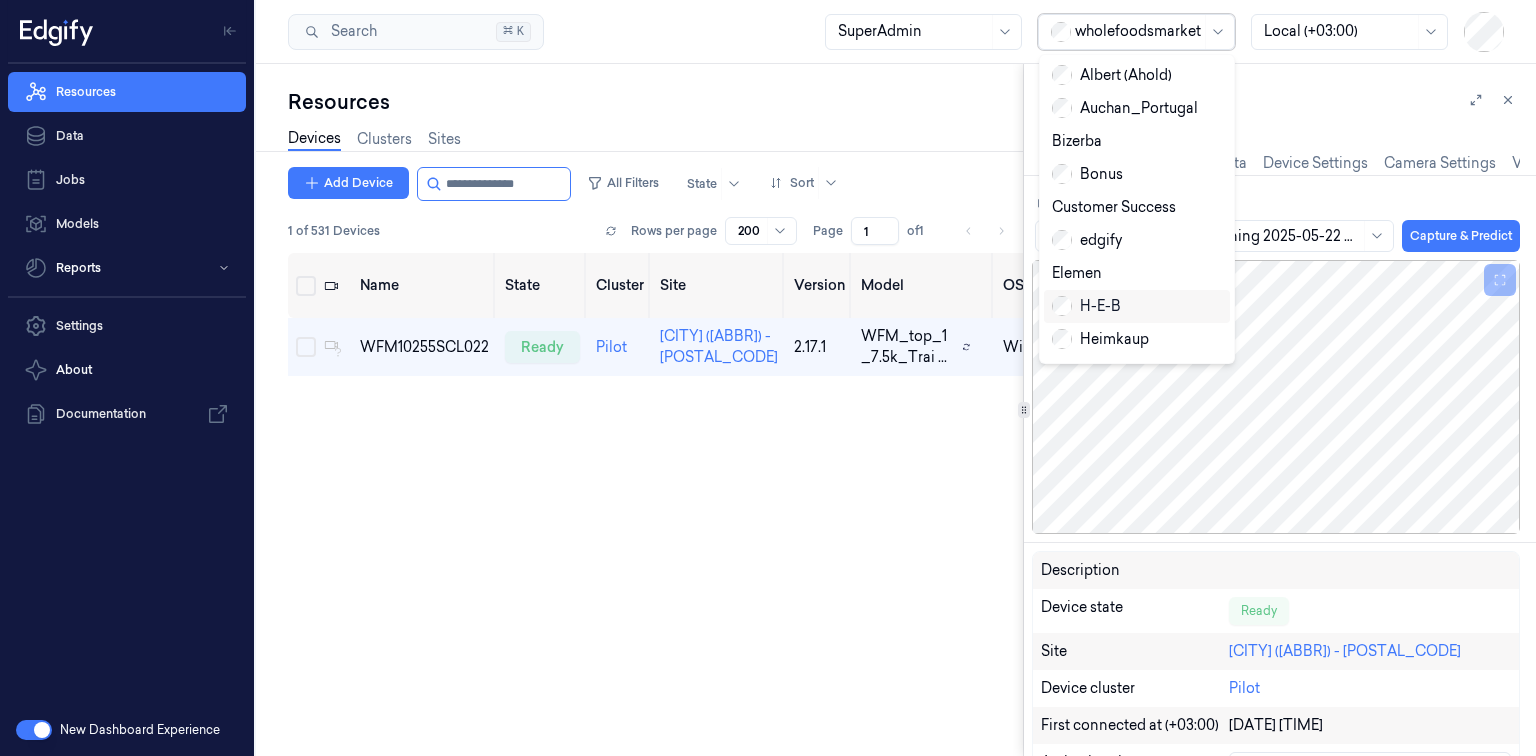 click on "H-E-B" at bounding box center (1086, 306) 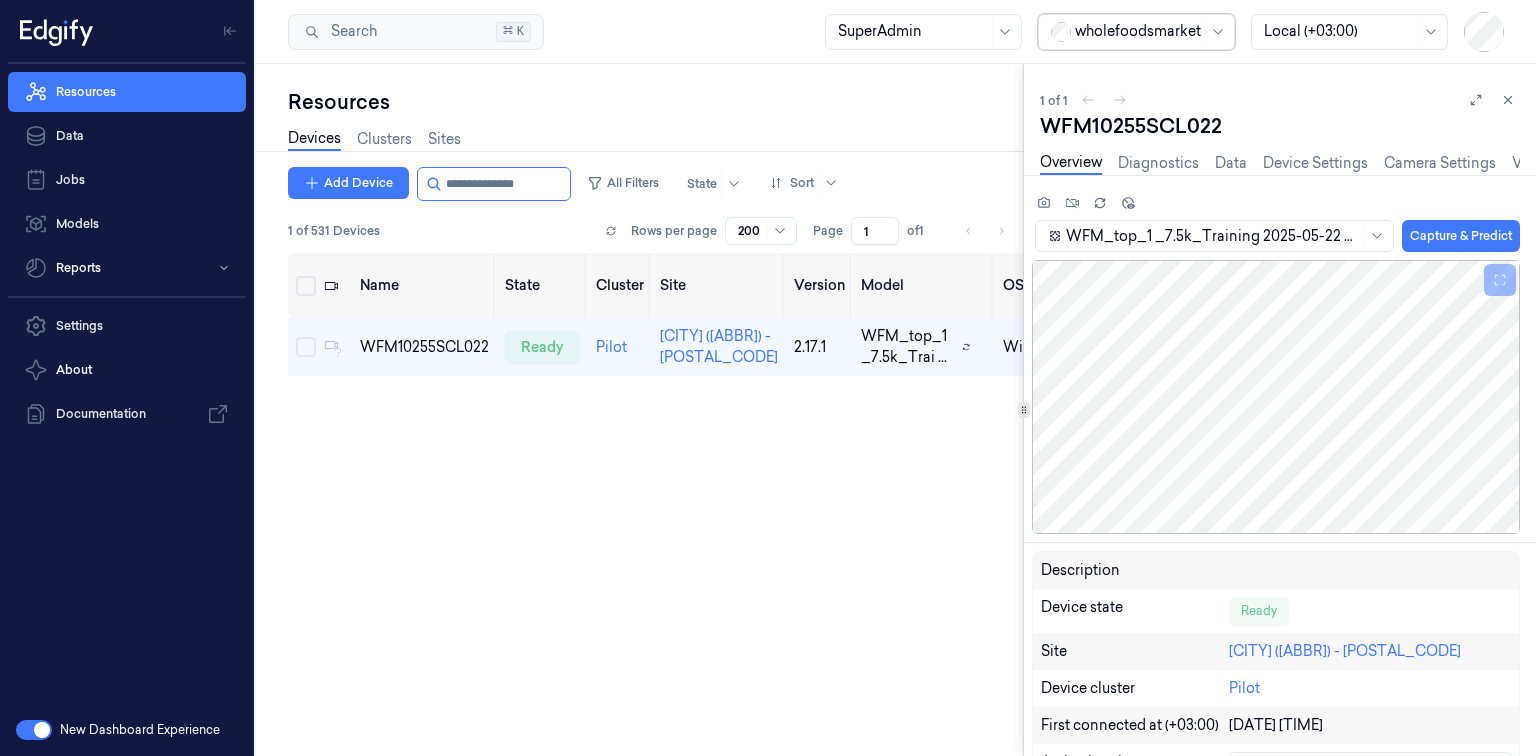 type 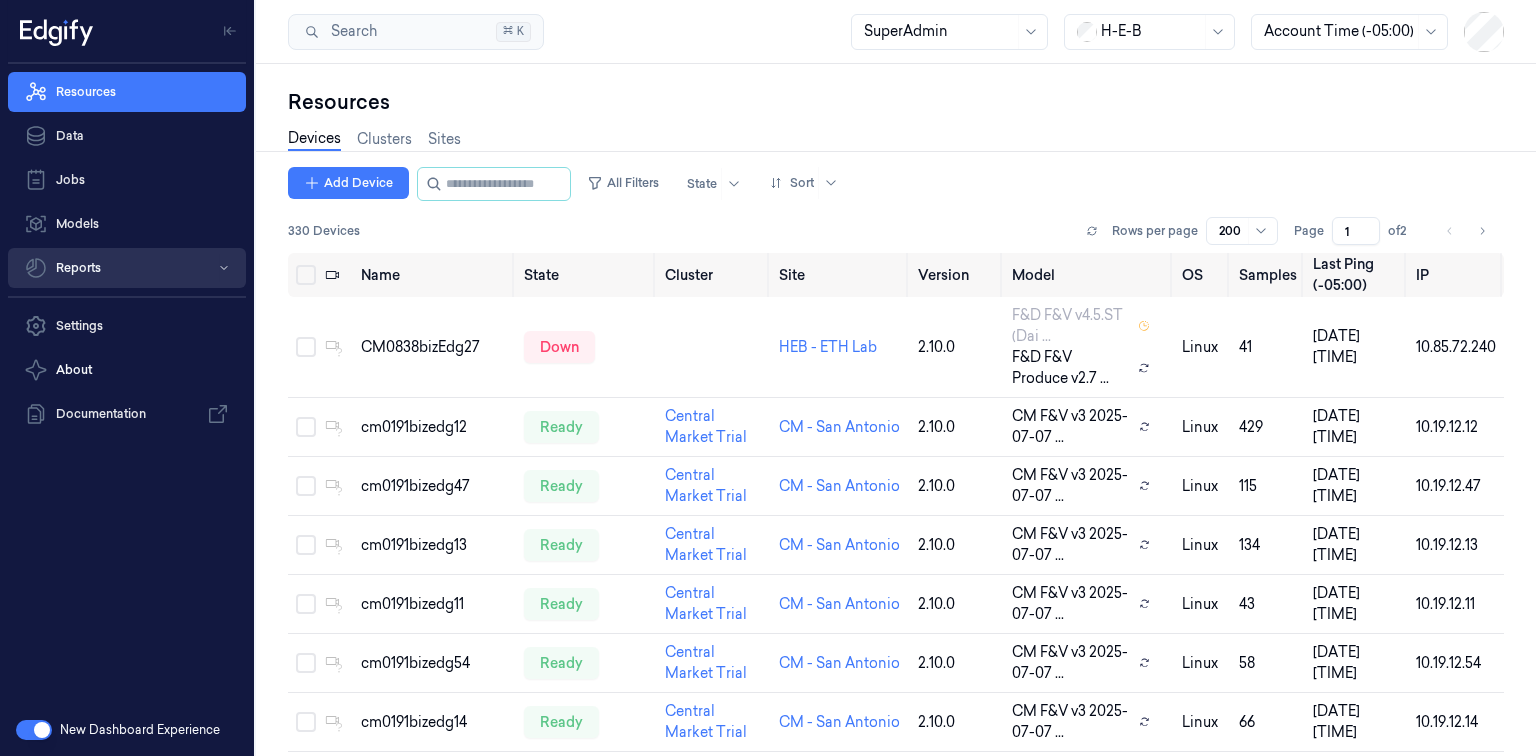 click on "Reports" at bounding box center [127, 268] 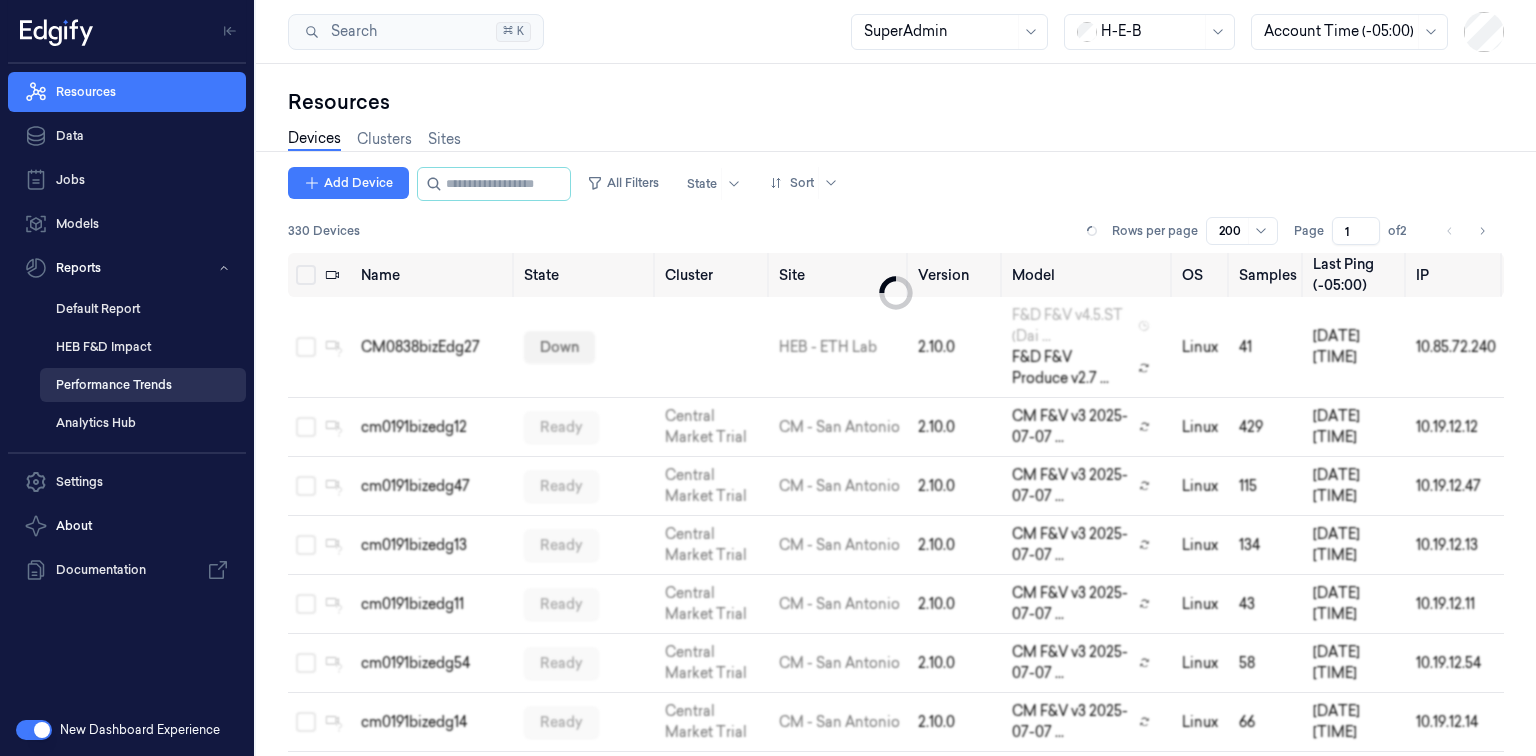 click on "Performance Trends" at bounding box center (143, 385) 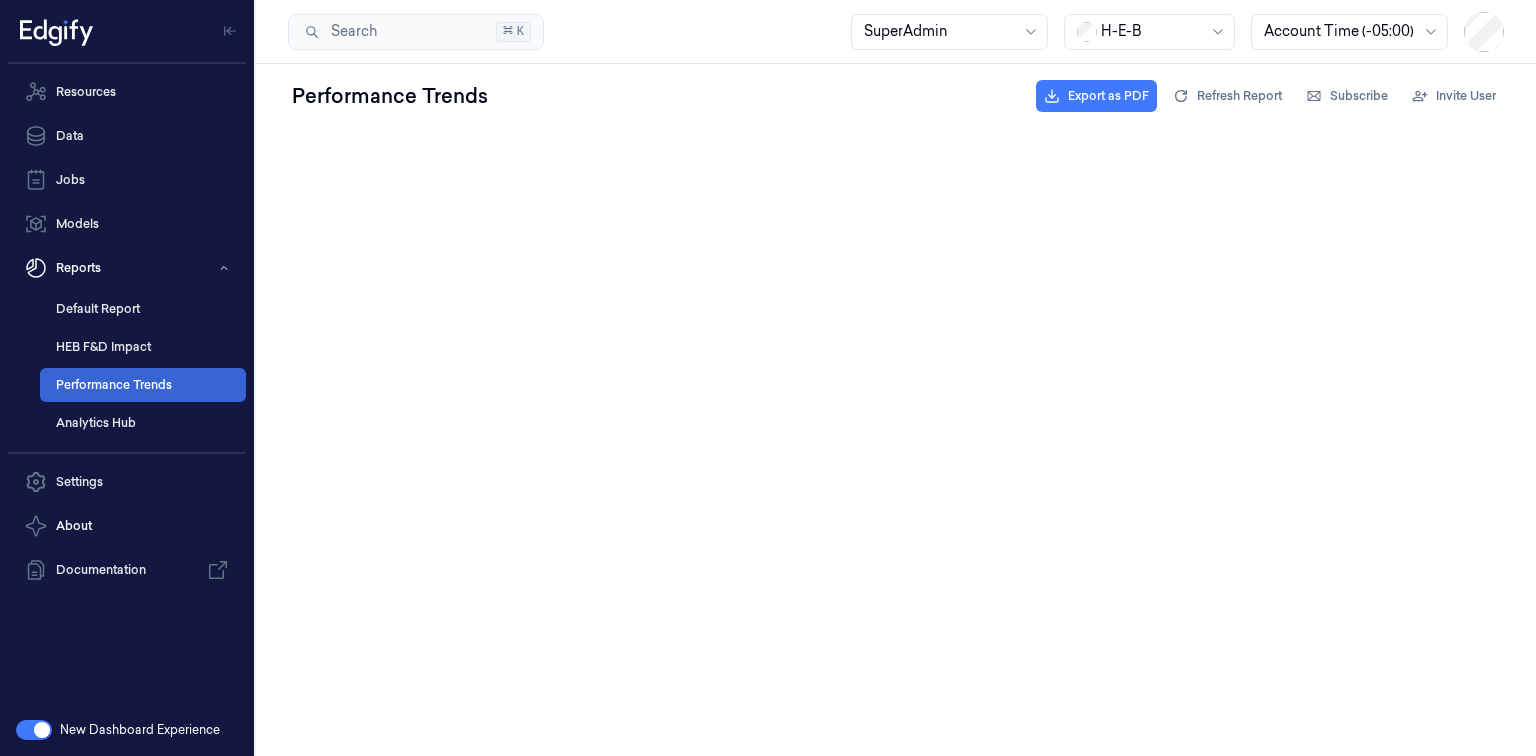 scroll, scrollTop: 0, scrollLeft: 0, axis: both 